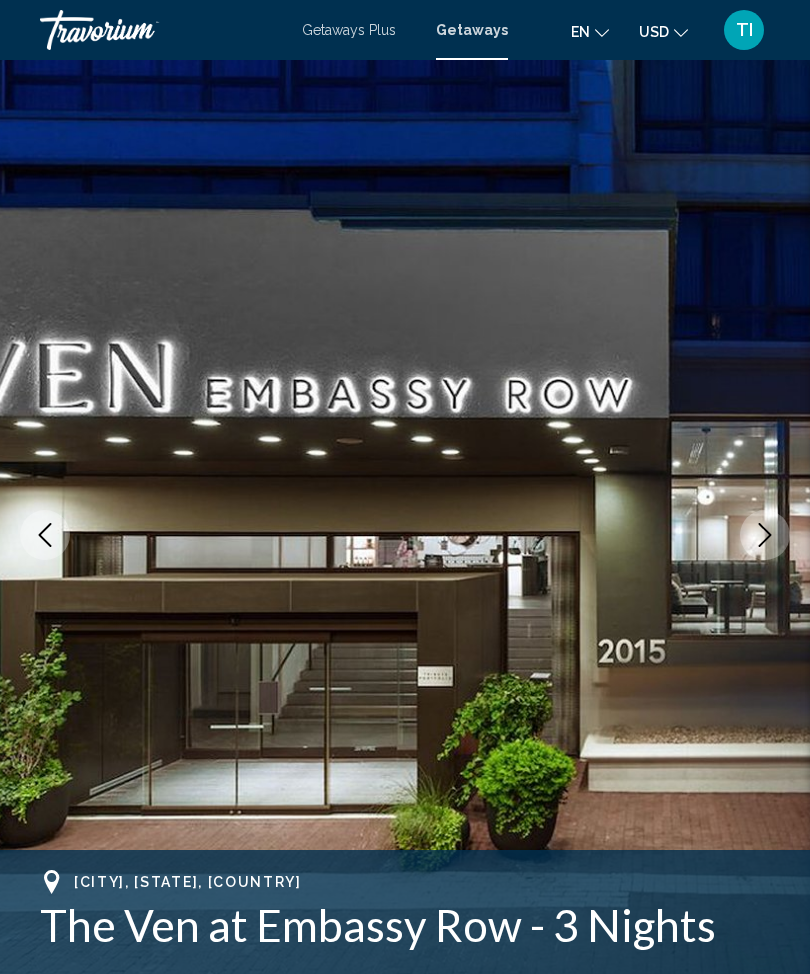 scroll, scrollTop: 3719, scrollLeft: 0, axis: vertical 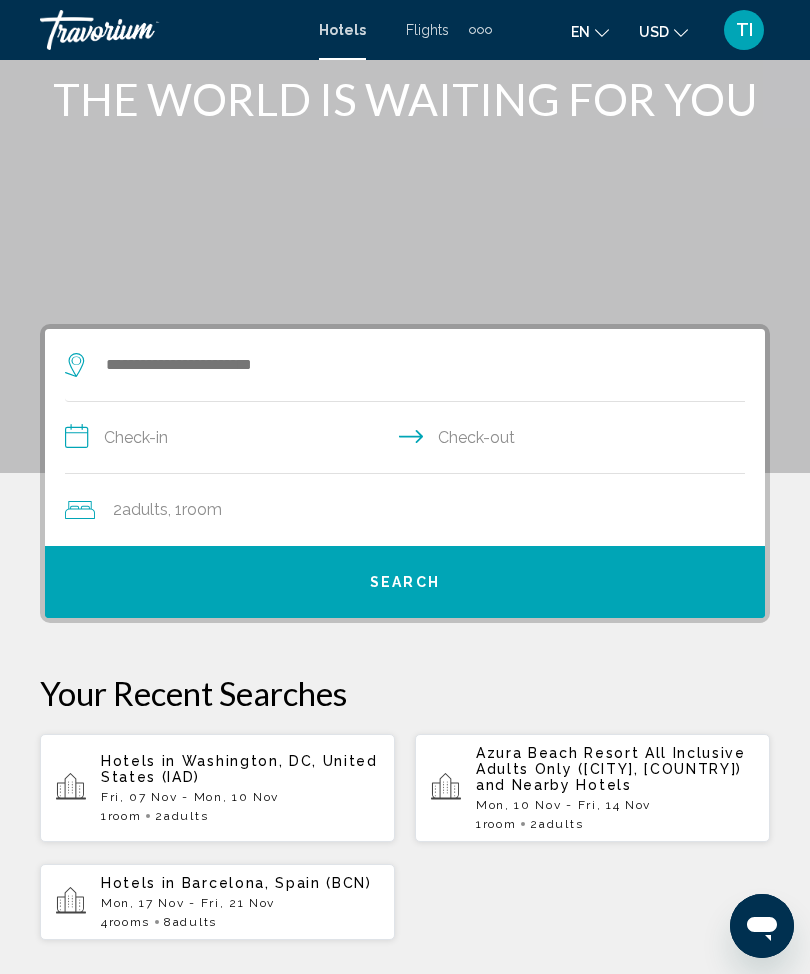 click on "Azura Beach Resort All Inclusive Adults Only ([CITY], [COUNTRY])" at bounding box center (611, 761) 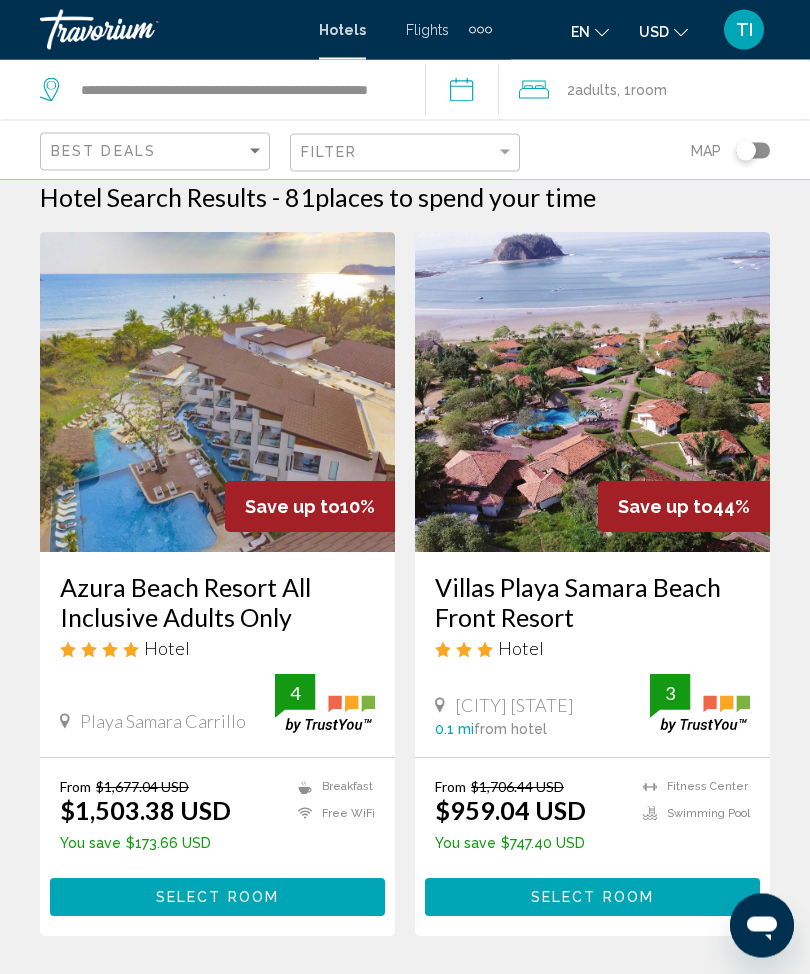 scroll, scrollTop: 65, scrollLeft: 0, axis: vertical 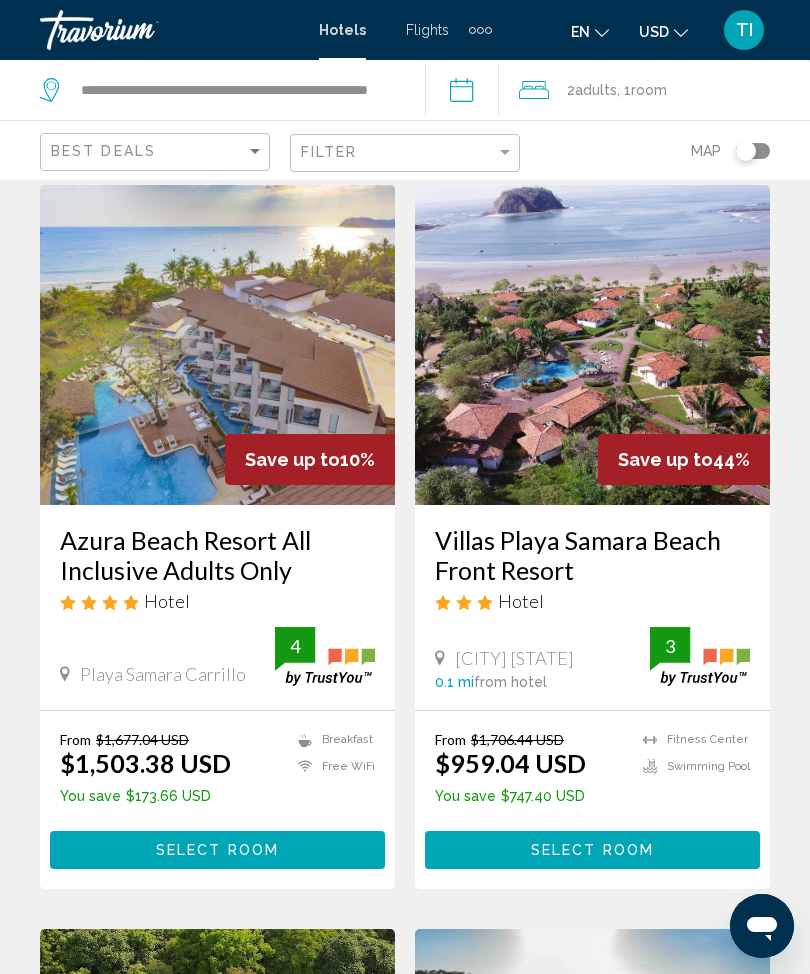 click on "Select Room" at bounding box center [217, 849] 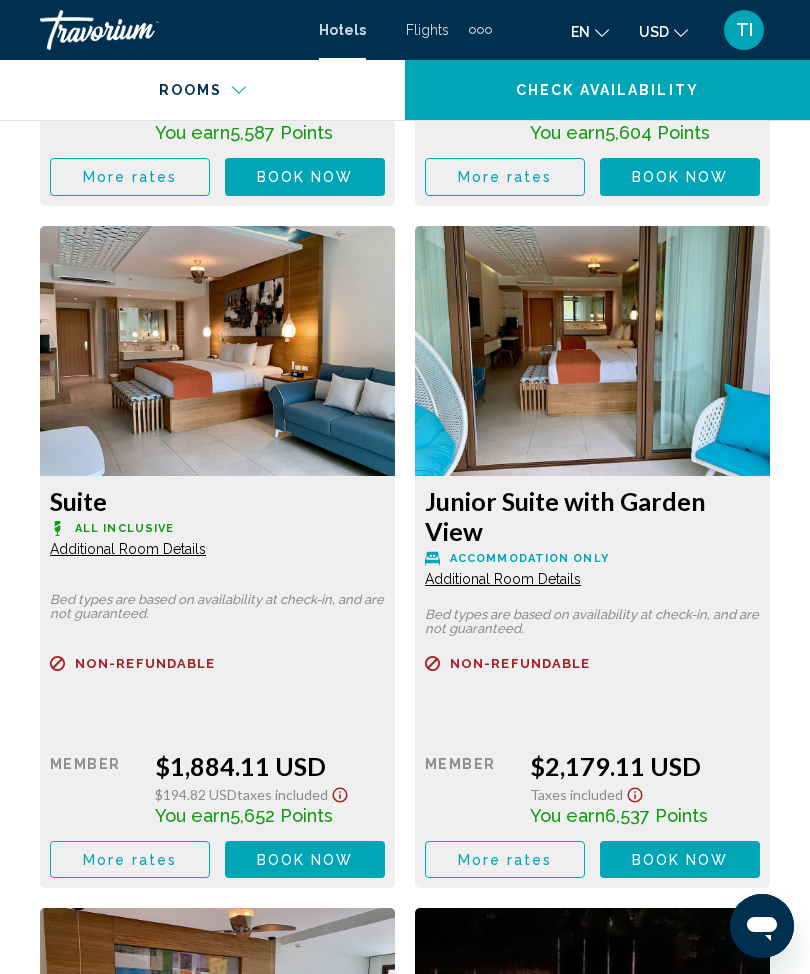 scroll, scrollTop: 6824, scrollLeft: 0, axis: vertical 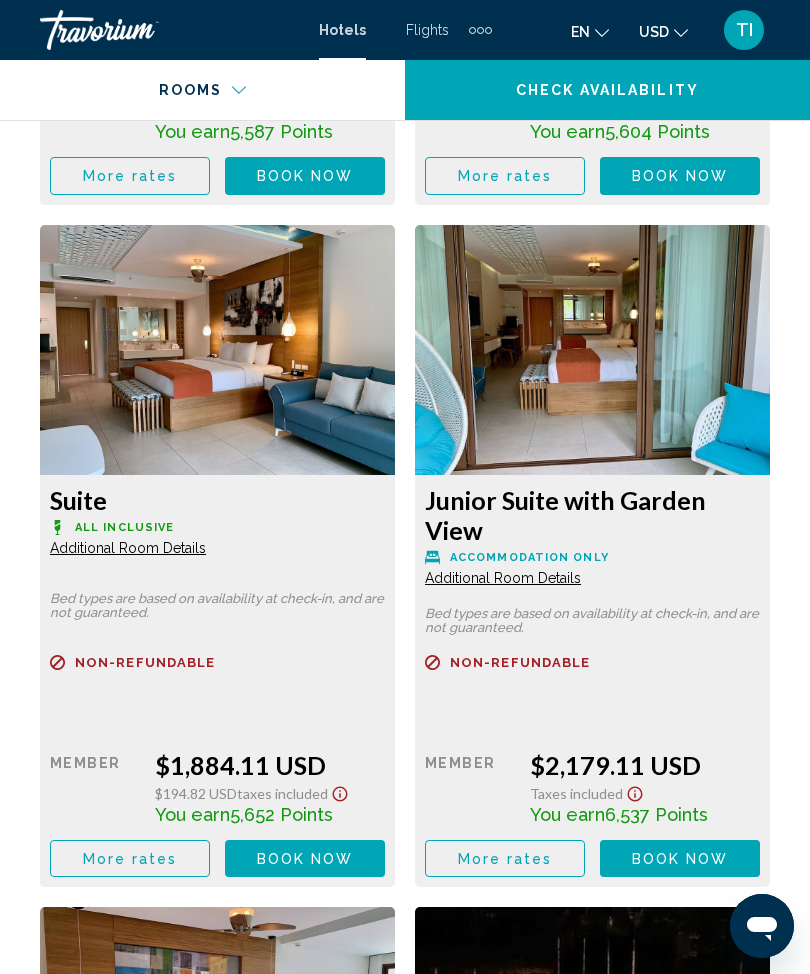 click on "Book now" at bounding box center [305, -2588] 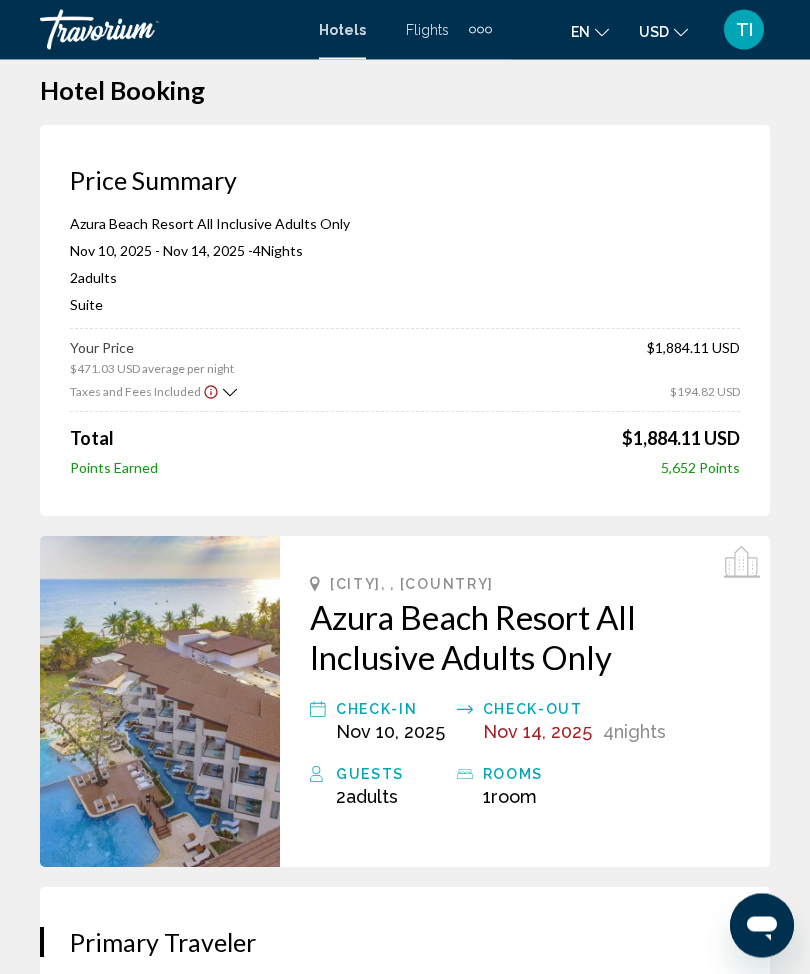 scroll, scrollTop: 0, scrollLeft: 0, axis: both 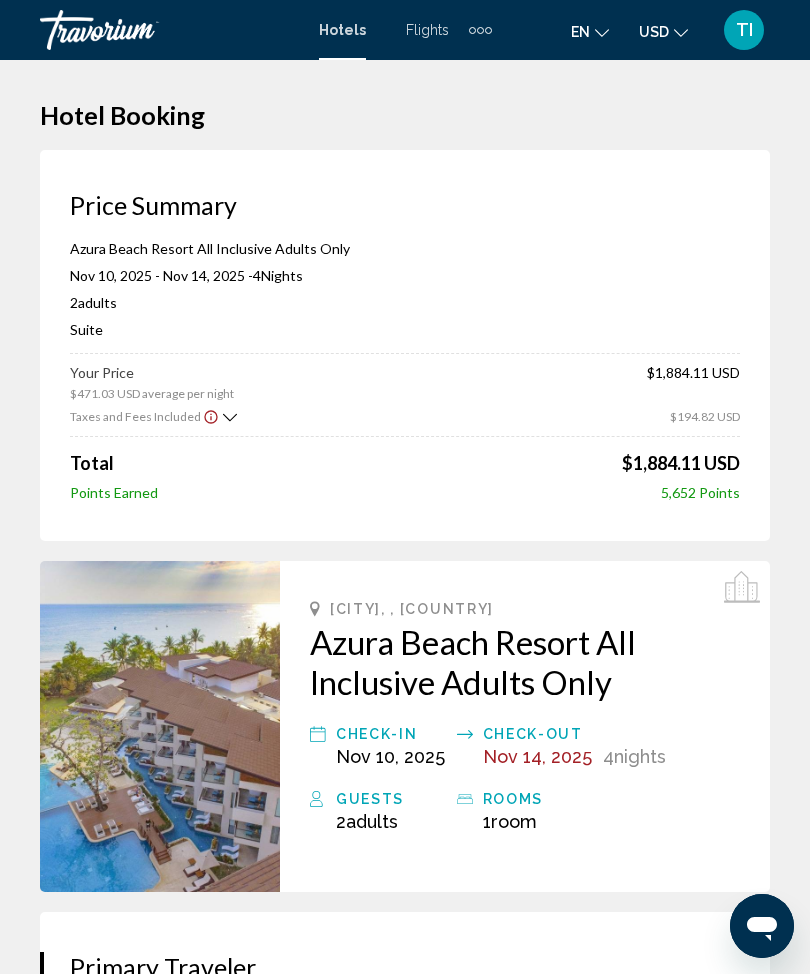 click on "Hotels" at bounding box center [342, 30] 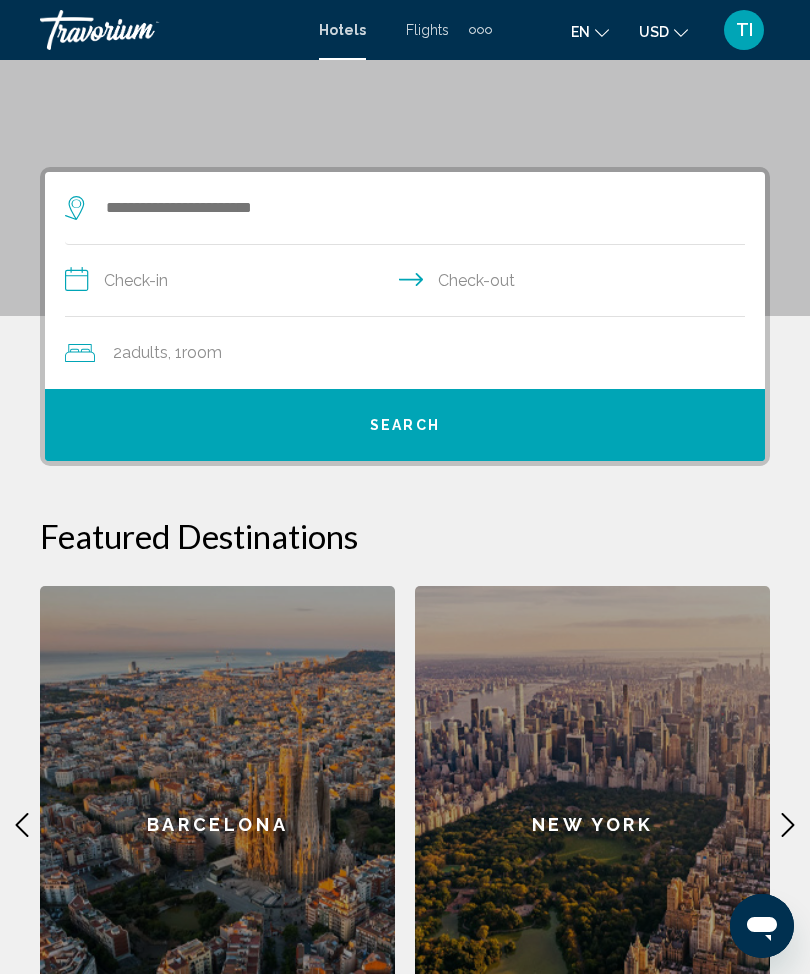 click at bounding box center (395, 208) 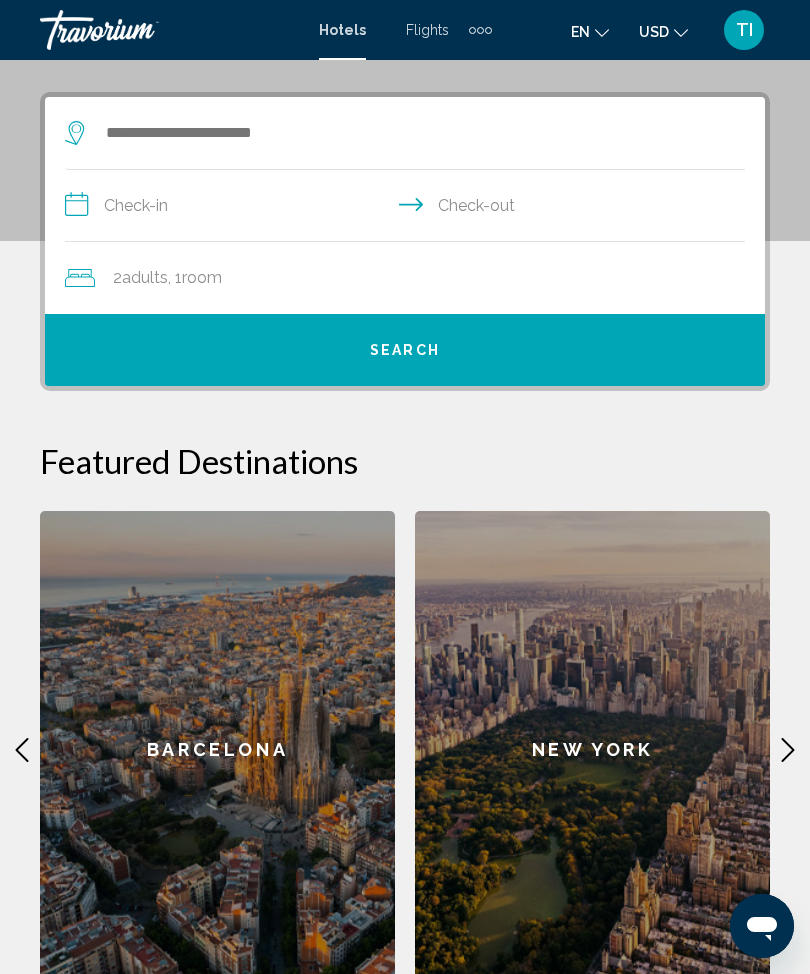 scroll, scrollTop: 386, scrollLeft: 0, axis: vertical 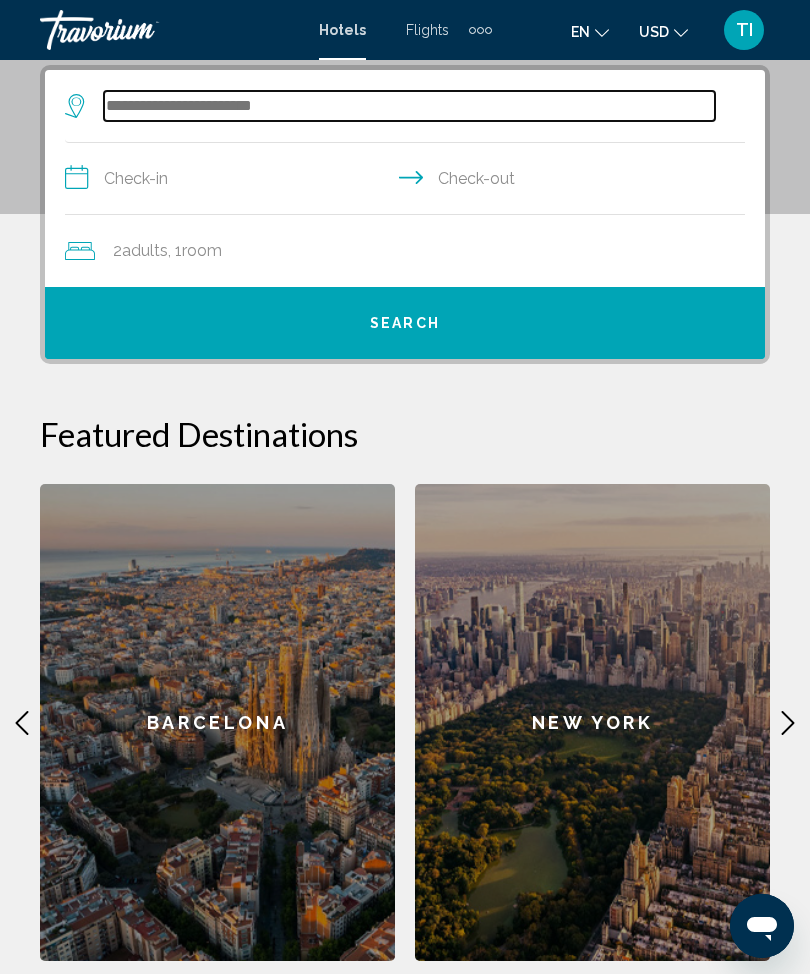 click at bounding box center (409, 106) 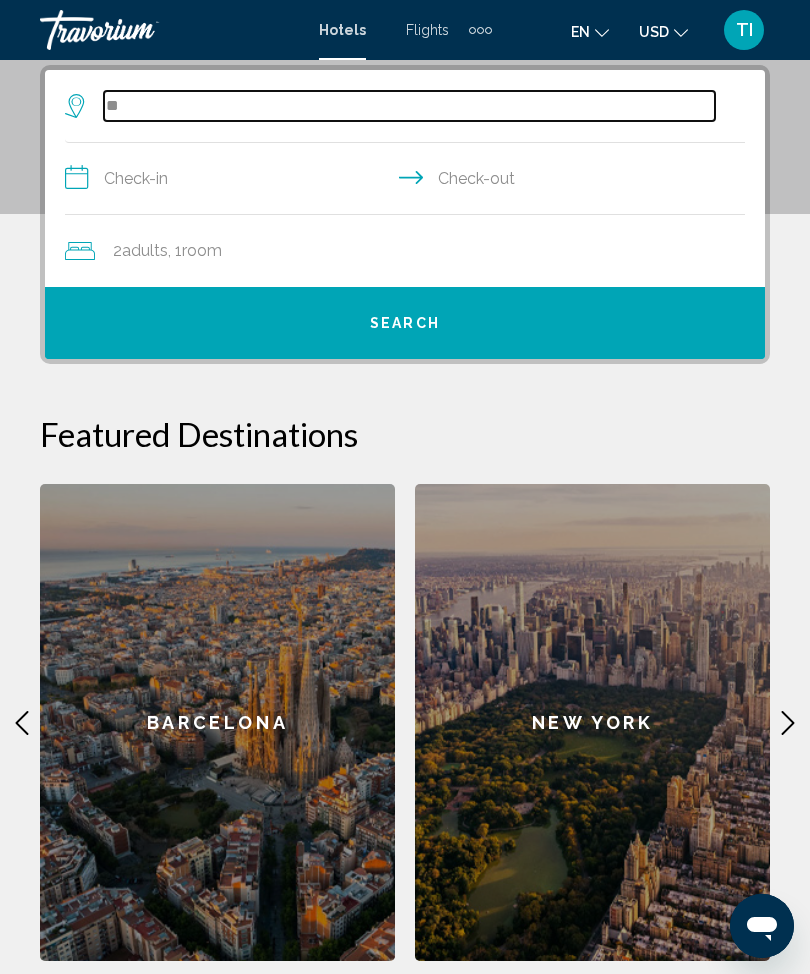 type on "*" 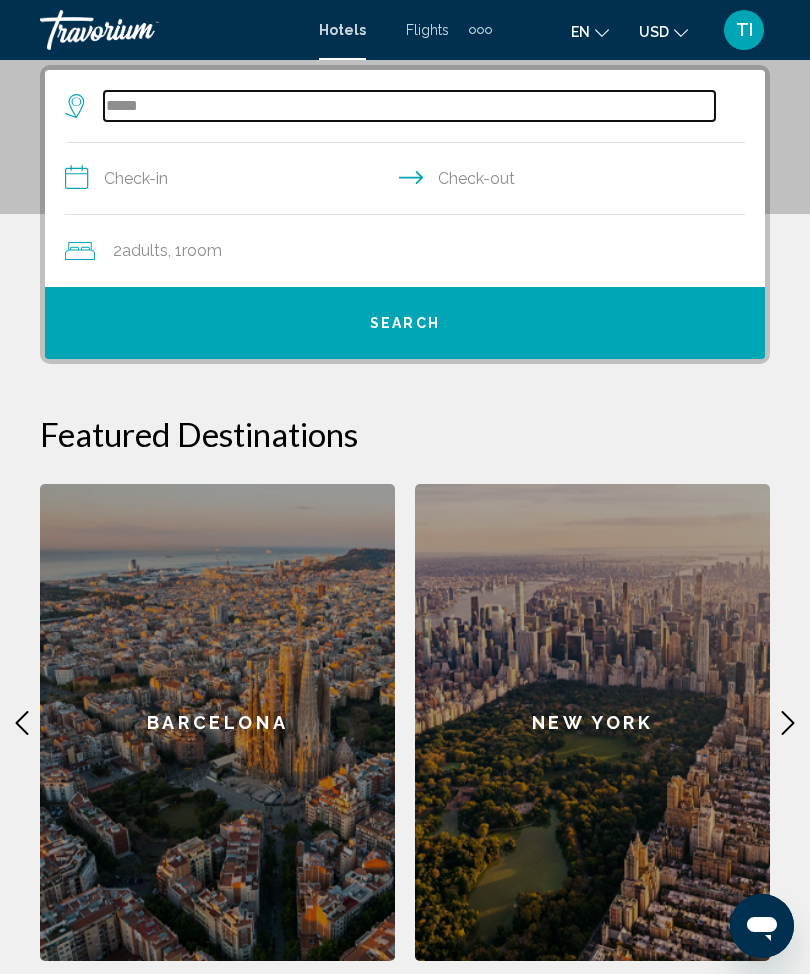 type on "******" 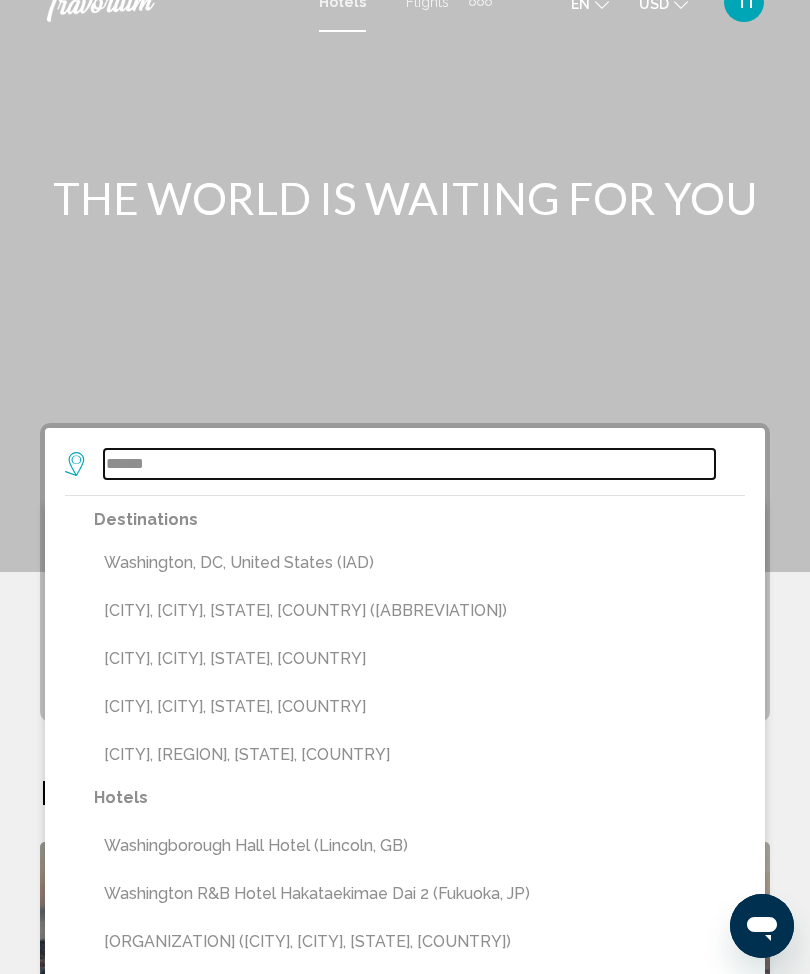 scroll, scrollTop: 0, scrollLeft: 0, axis: both 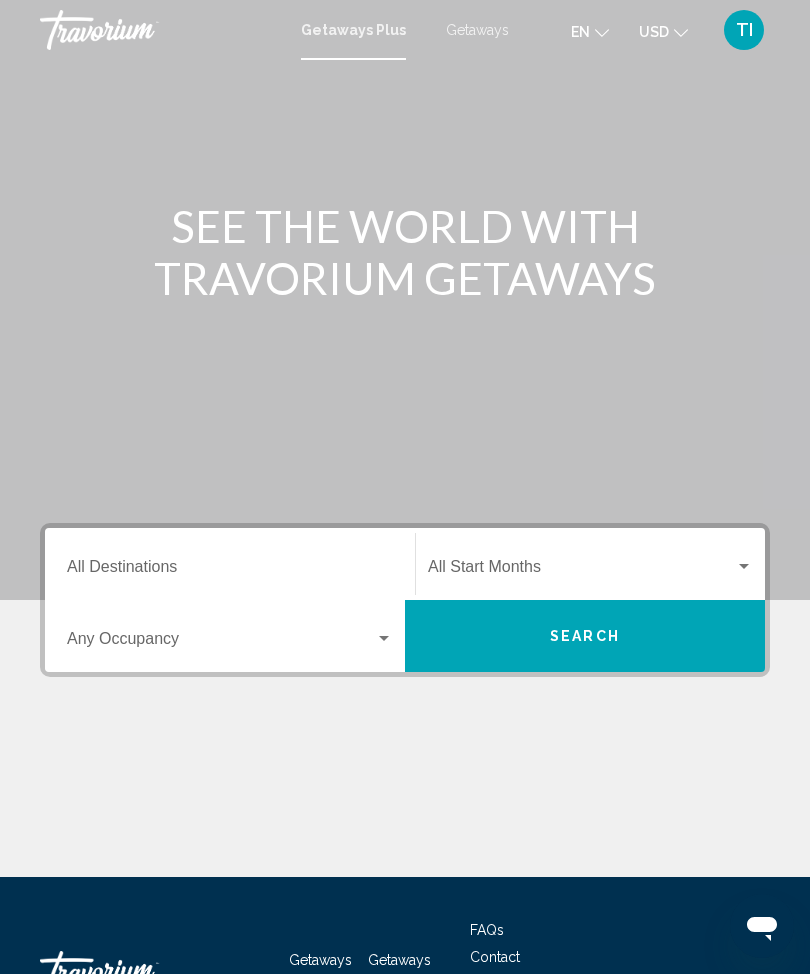 click on "Destination All Destinations" at bounding box center (230, 564) 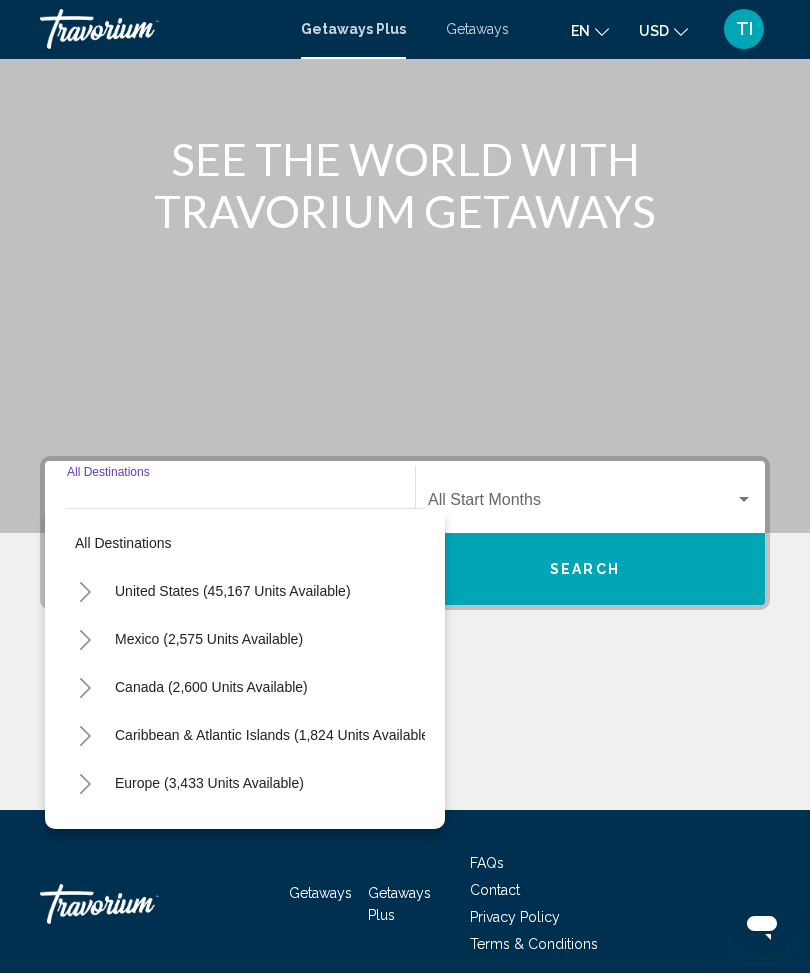 scroll, scrollTop: 148, scrollLeft: 0, axis: vertical 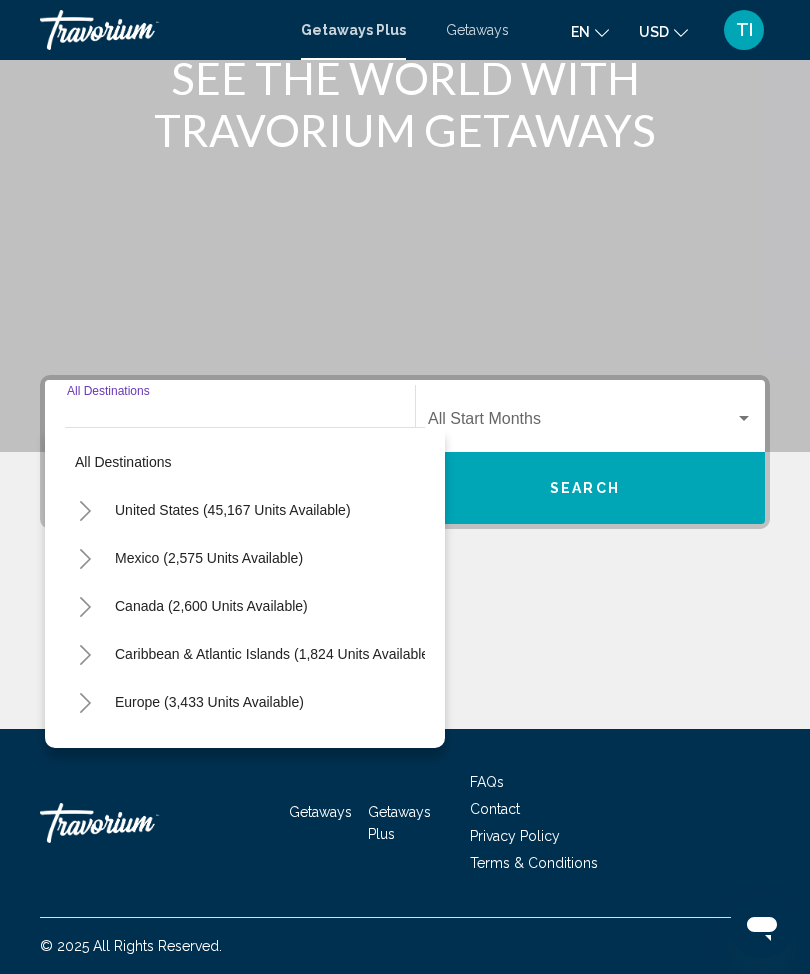 click 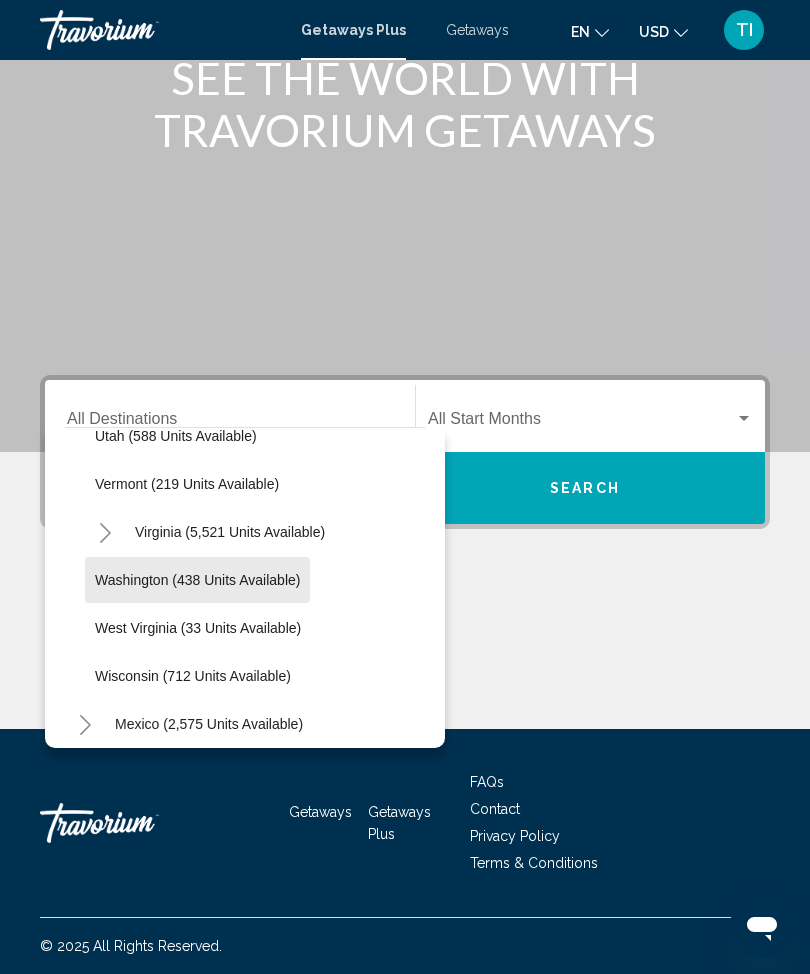 scroll, scrollTop: 1757, scrollLeft: 0, axis: vertical 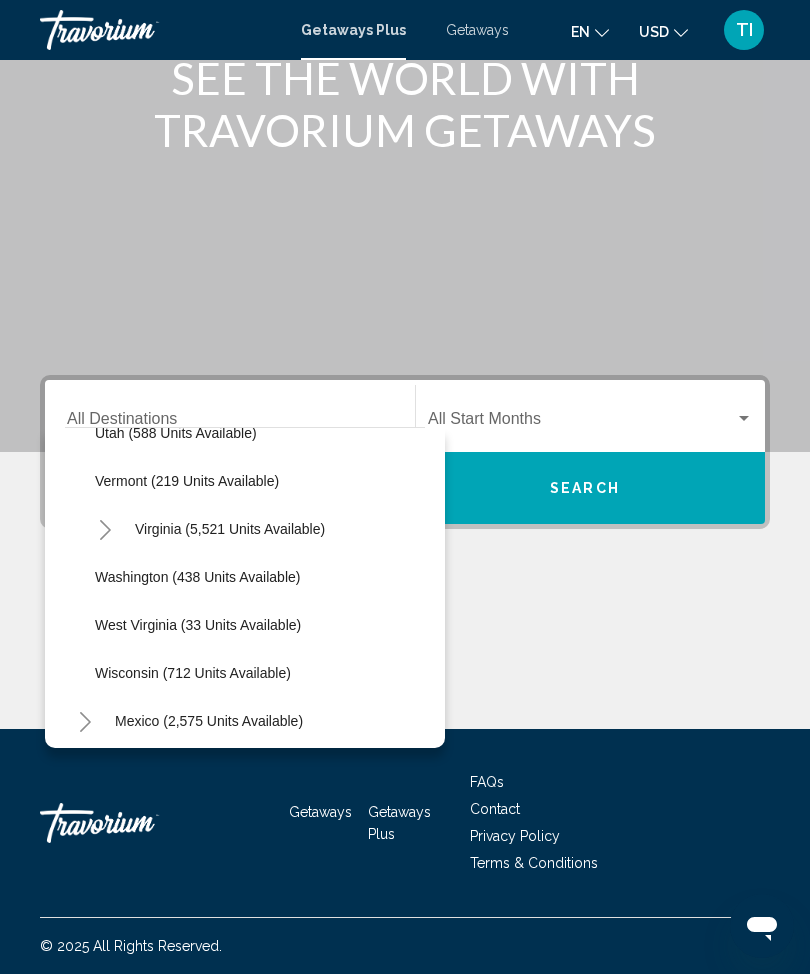 click on "Getaways" at bounding box center (477, 30) 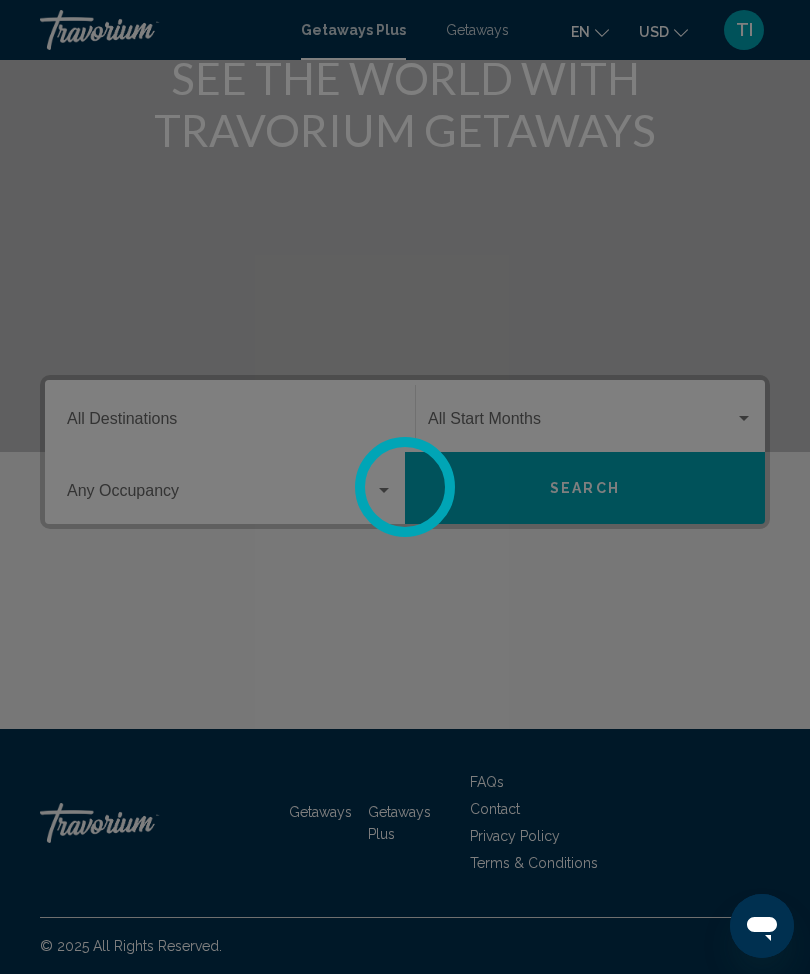 scroll, scrollTop: 0, scrollLeft: 0, axis: both 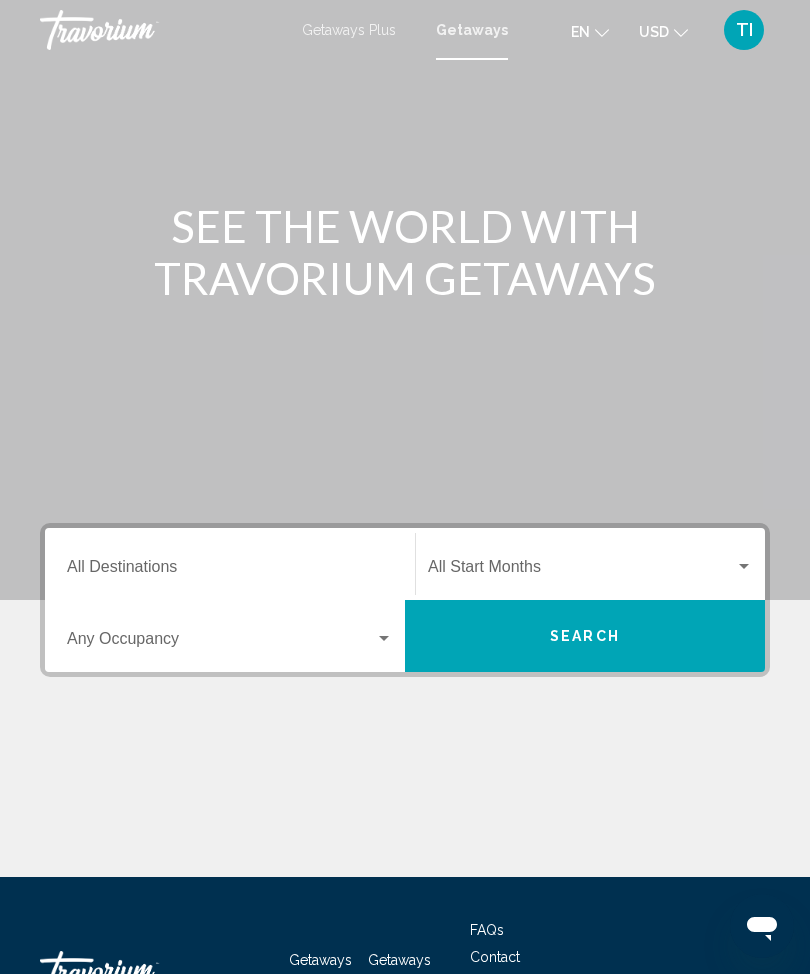 click on "Destination All Destinations" at bounding box center [230, 571] 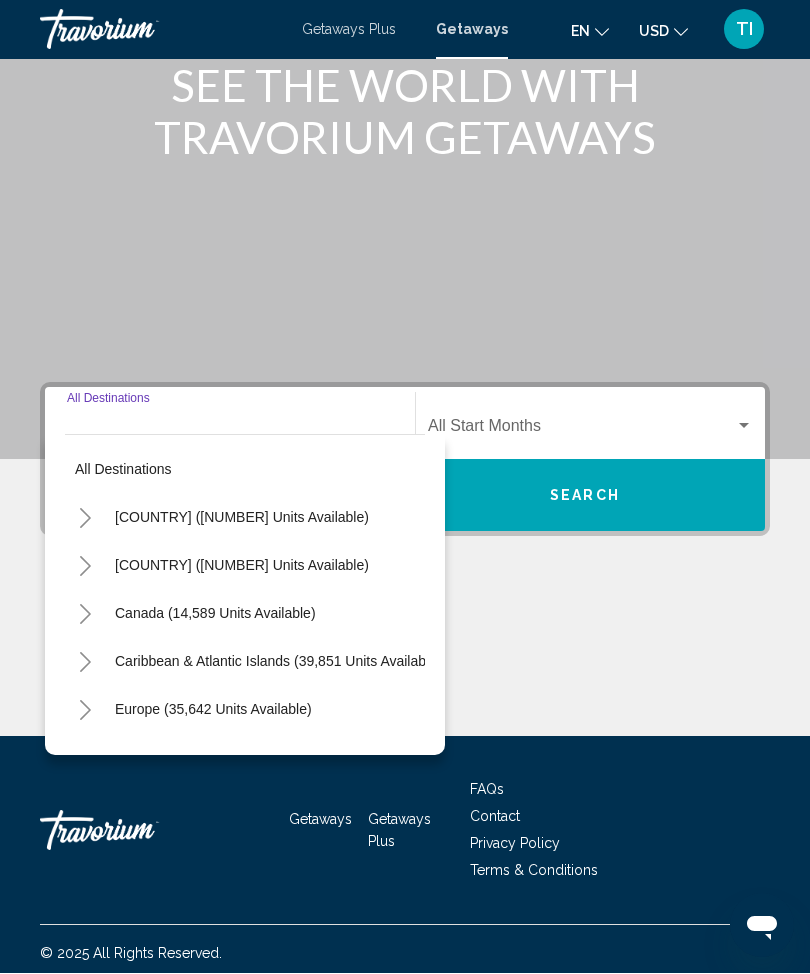 scroll, scrollTop: 148, scrollLeft: 0, axis: vertical 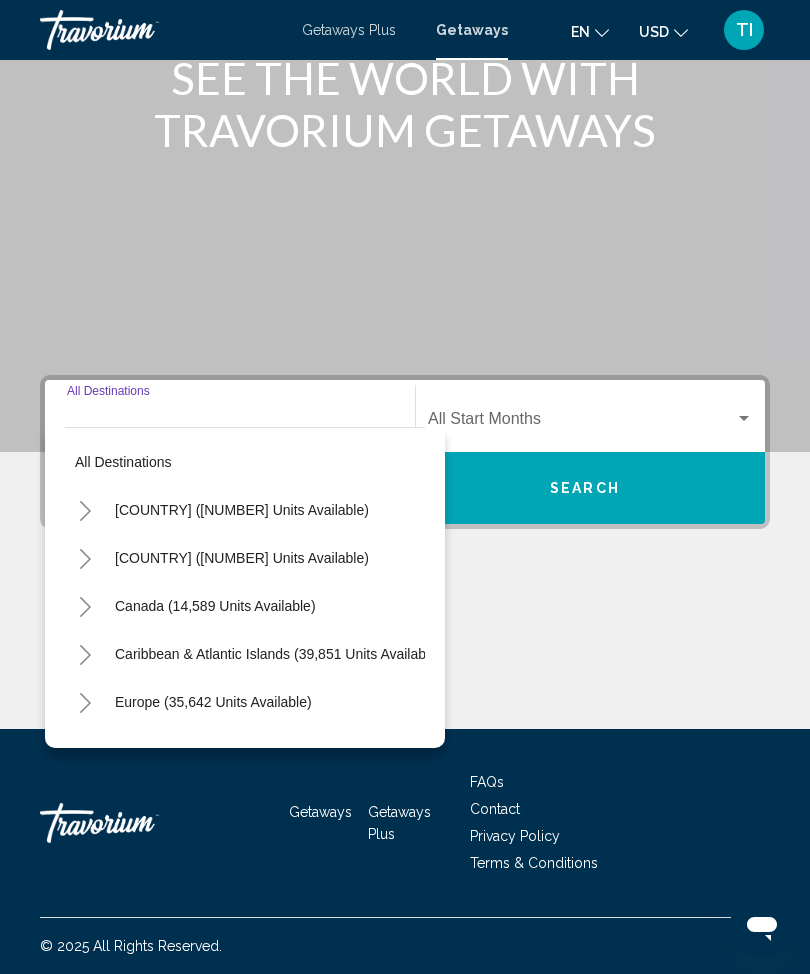click 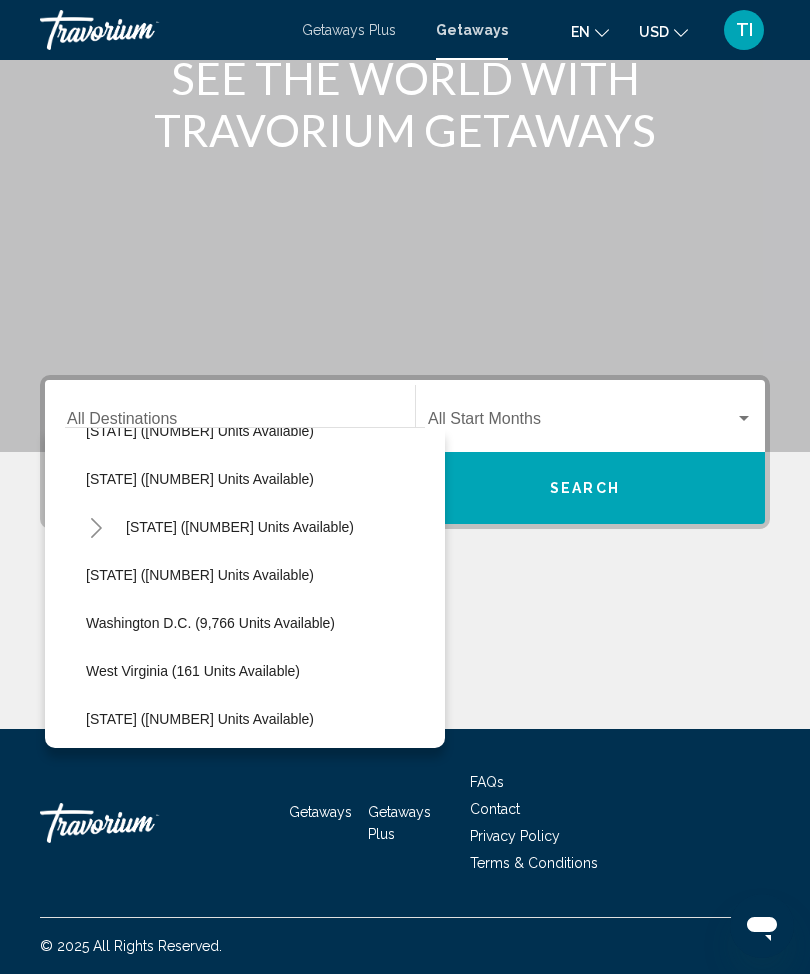 scroll, scrollTop: 1903, scrollLeft: 5, axis: both 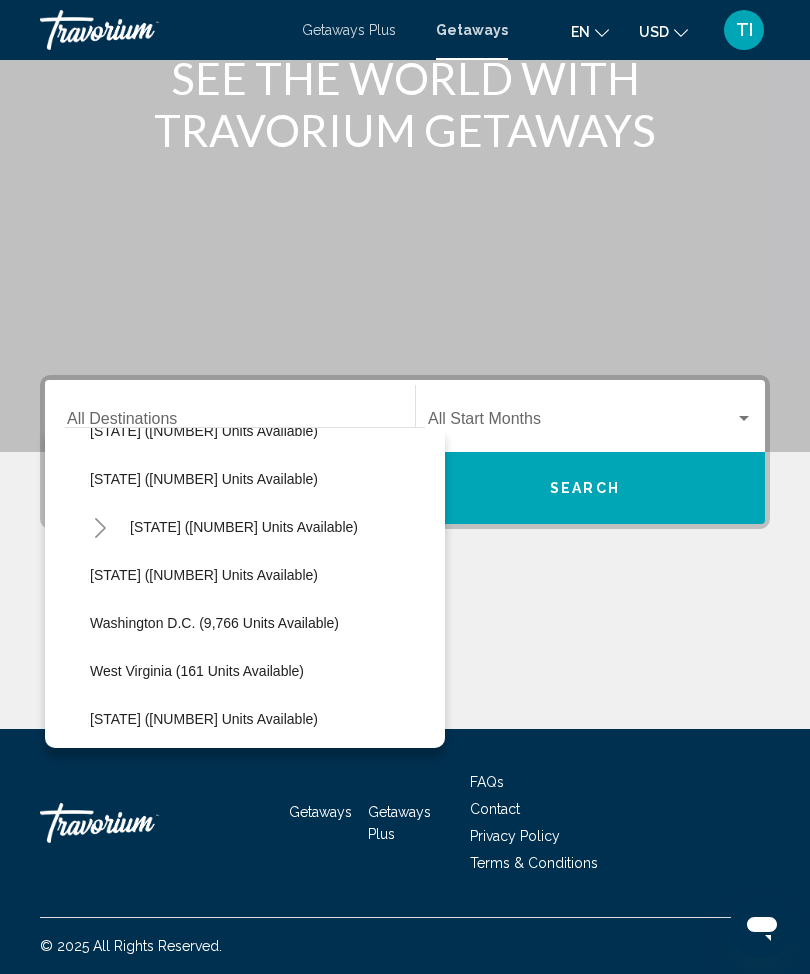 click on "Washington D.C. (9,766 units available)" 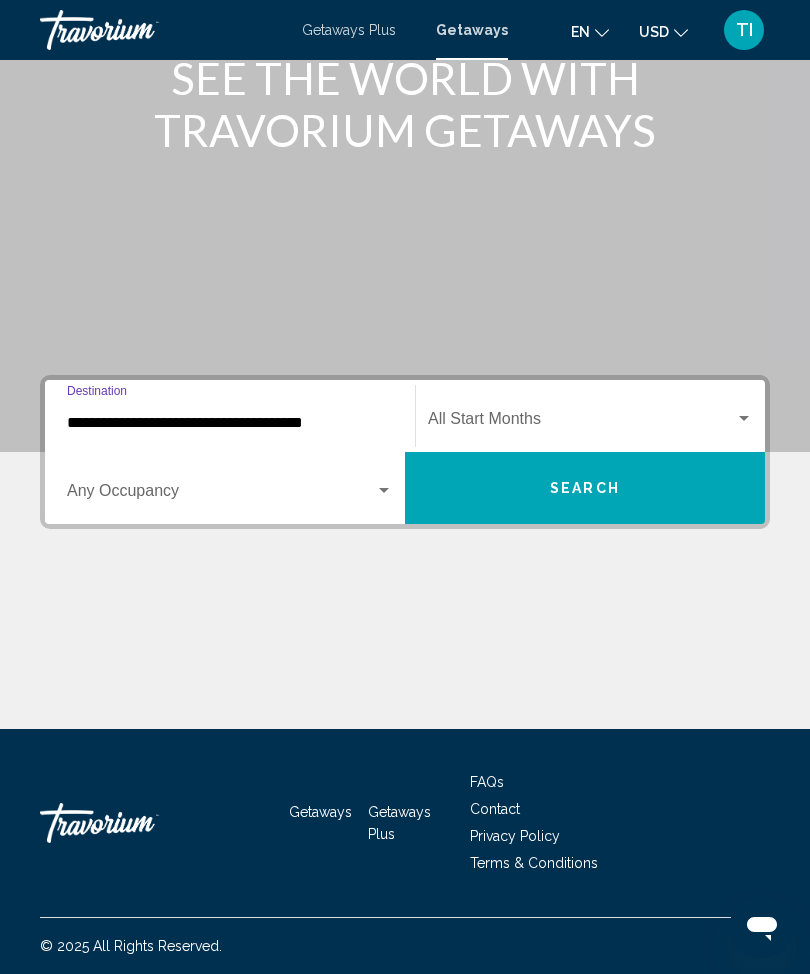 click at bounding box center [581, 423] 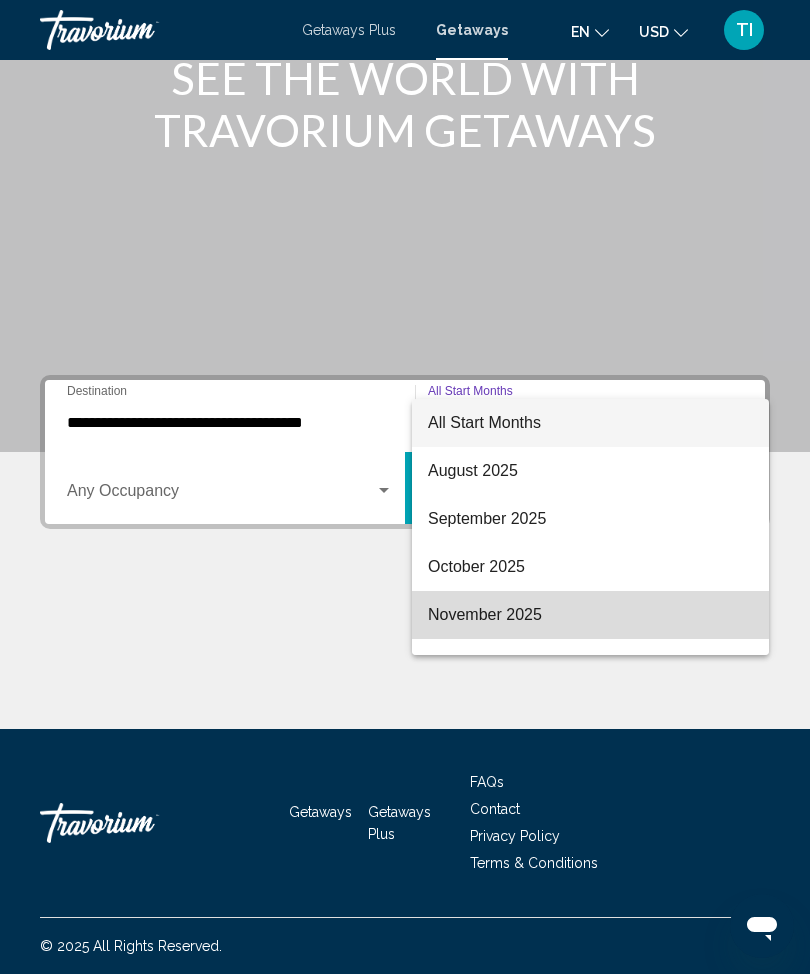 click on "November 2025" at bounding box center (590, 615) 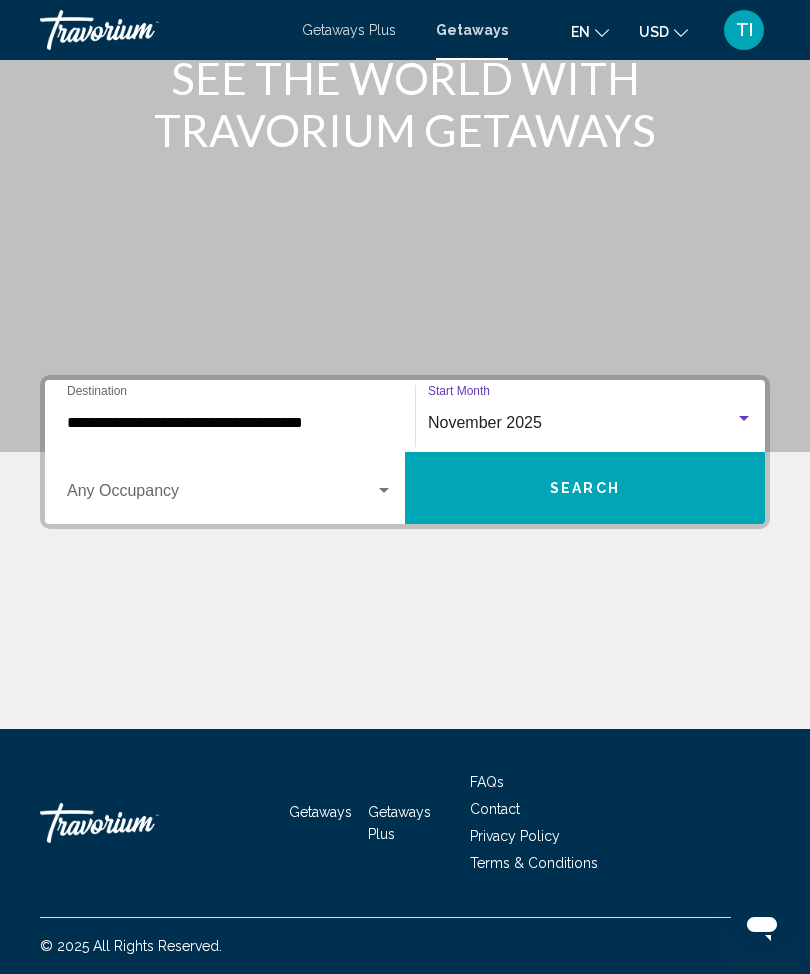 click on "Search" at bounding box center [585, 489] 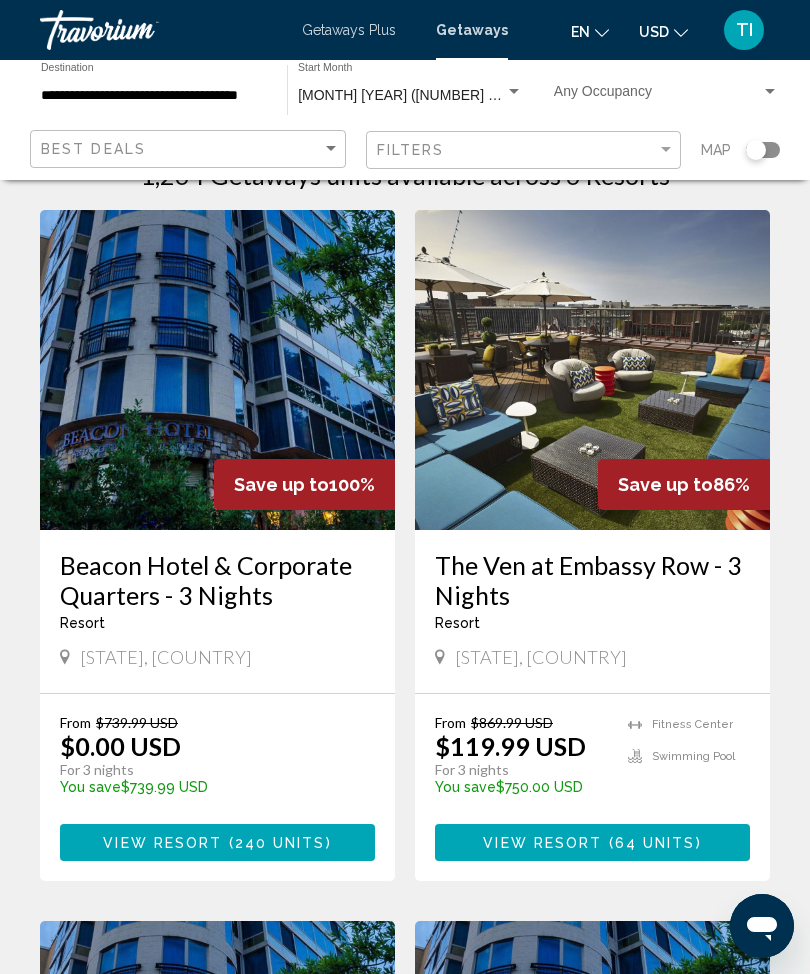scroll, scrollTop: 59, scrollLeft: 0, axis: vertical 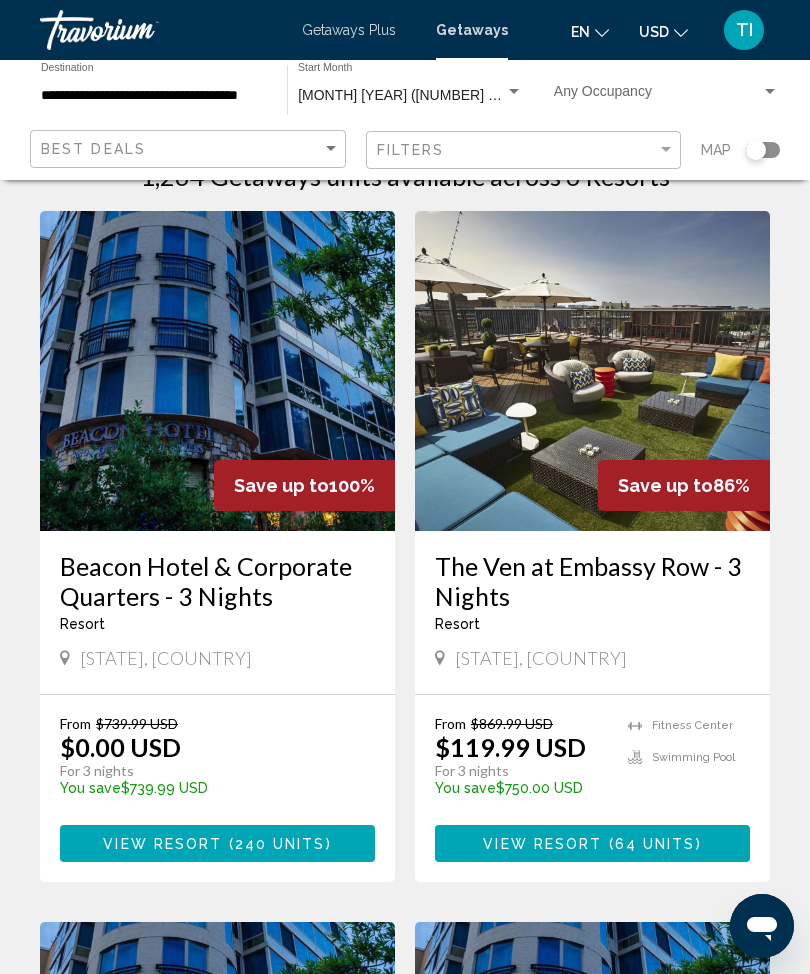 click on "64 units" at bounding box center (655, 844) 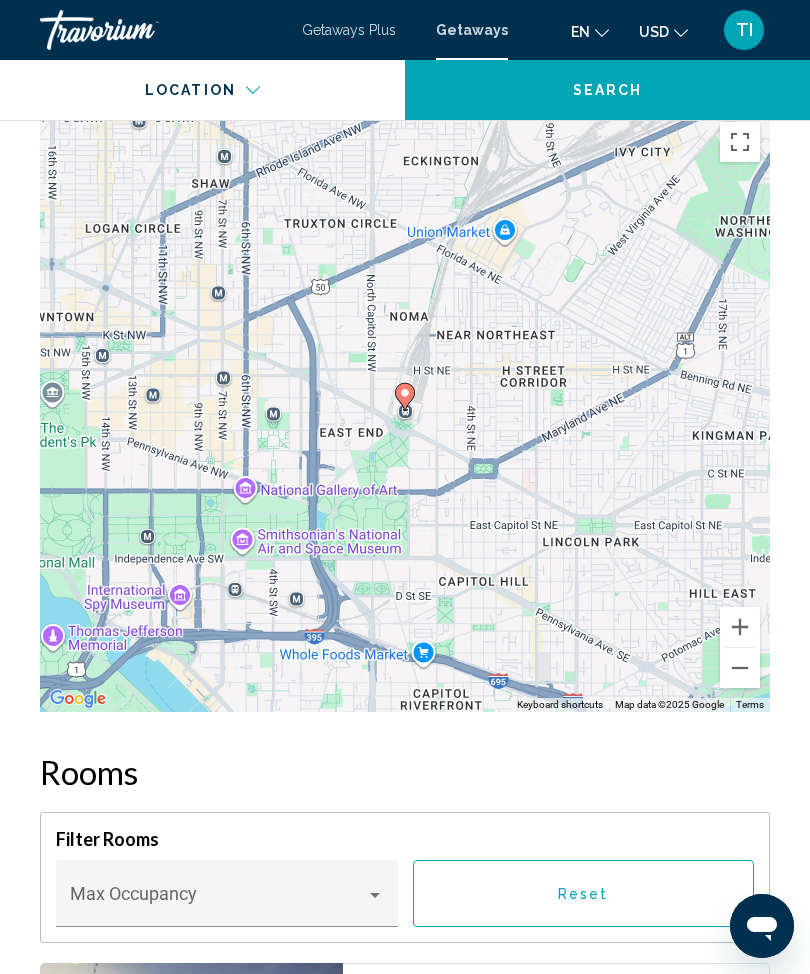 scroll, scrollTop: 2910, scrollLeft: 0, axis: vertical 